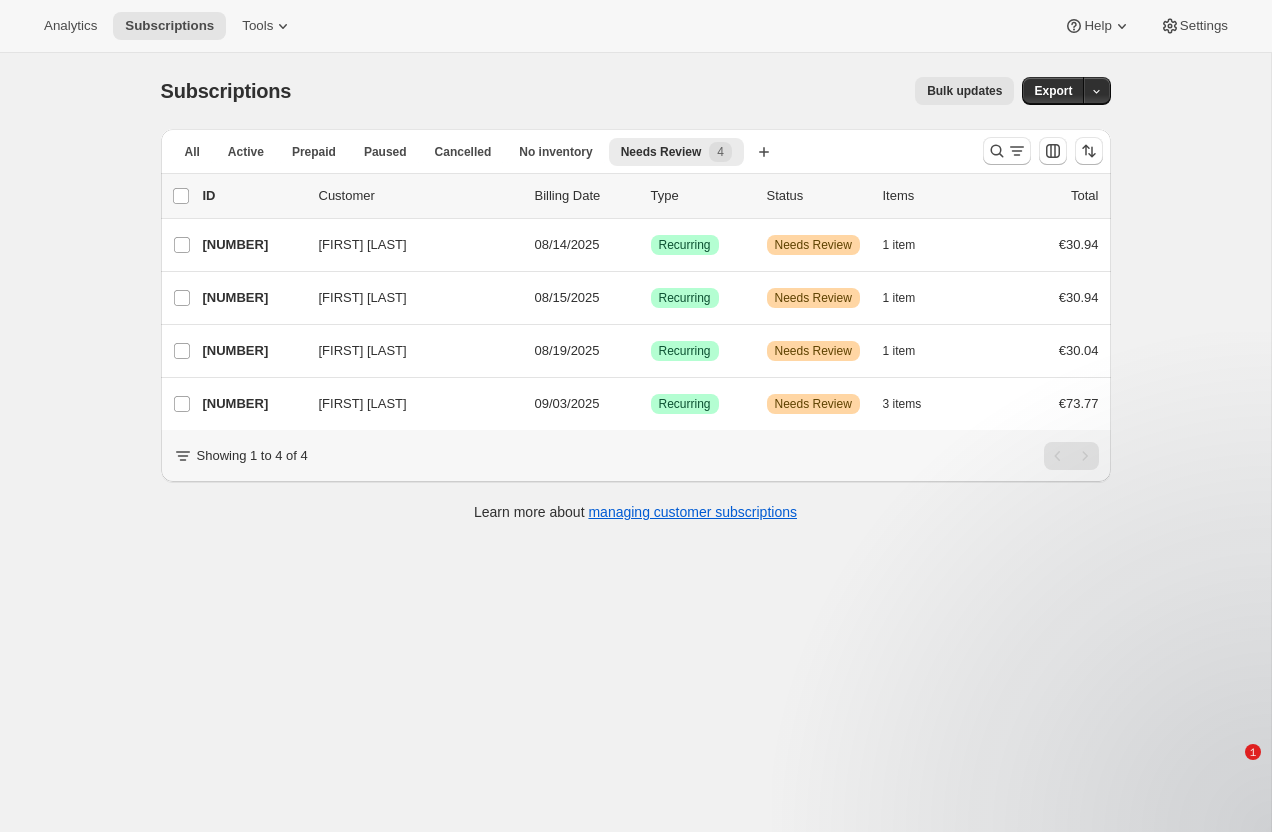 scroll, scrollTop: 0, scrollLeft: 0, axis: both 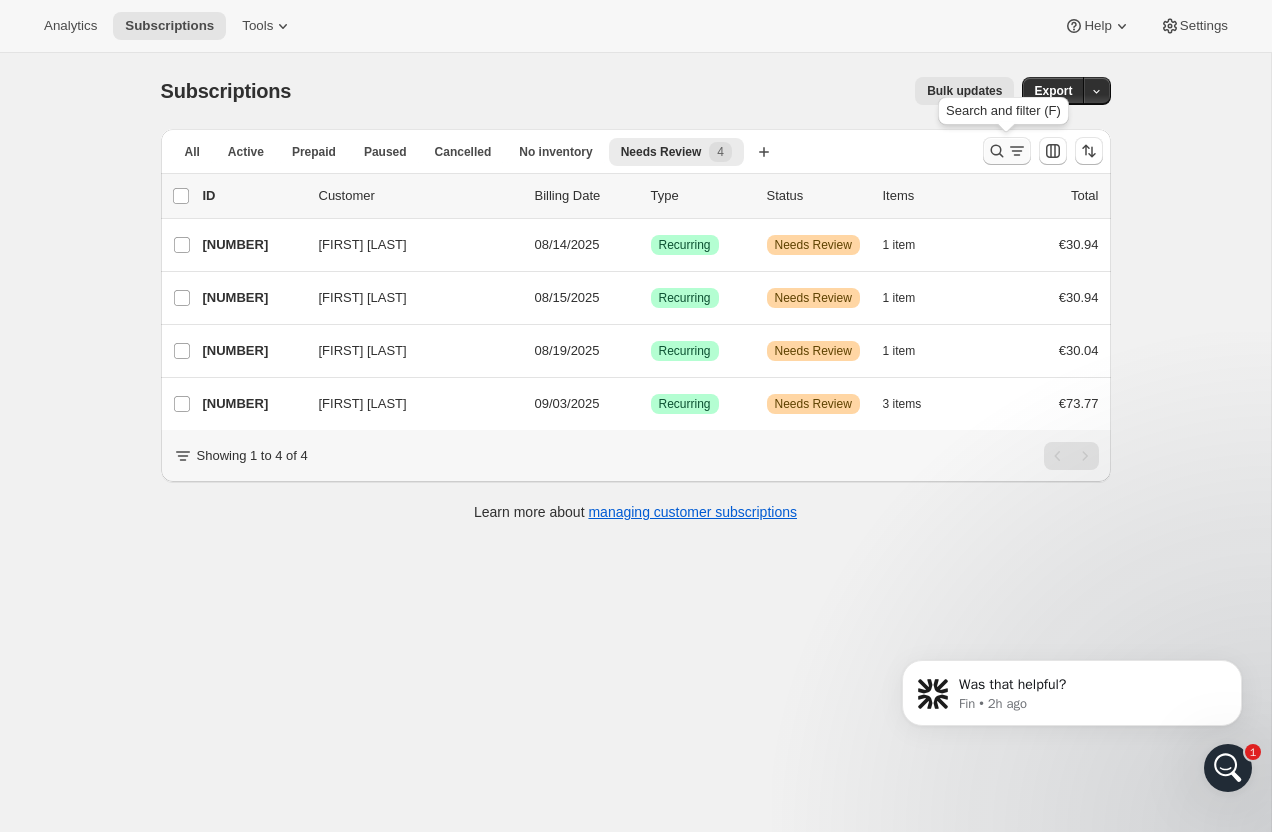 click 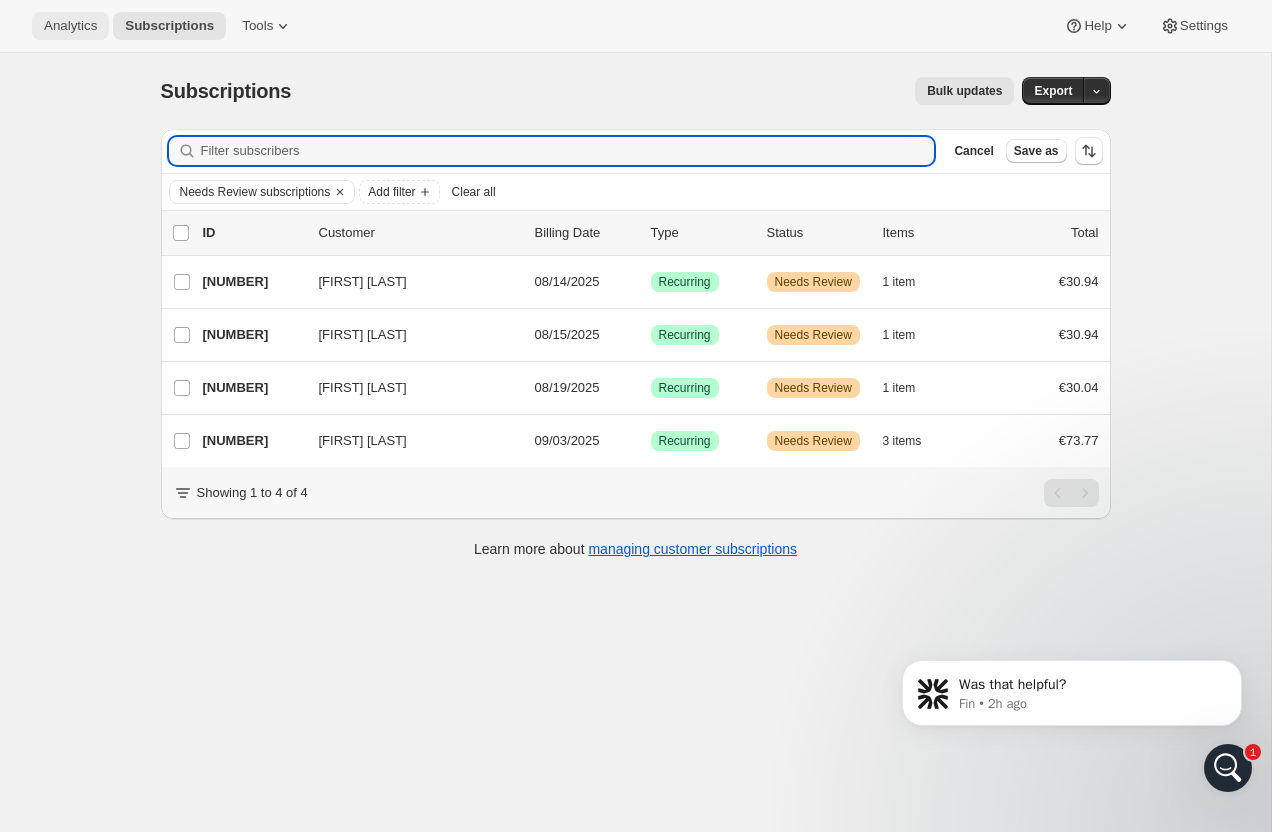 click on "Analytics" at bounding box center (70, 26) 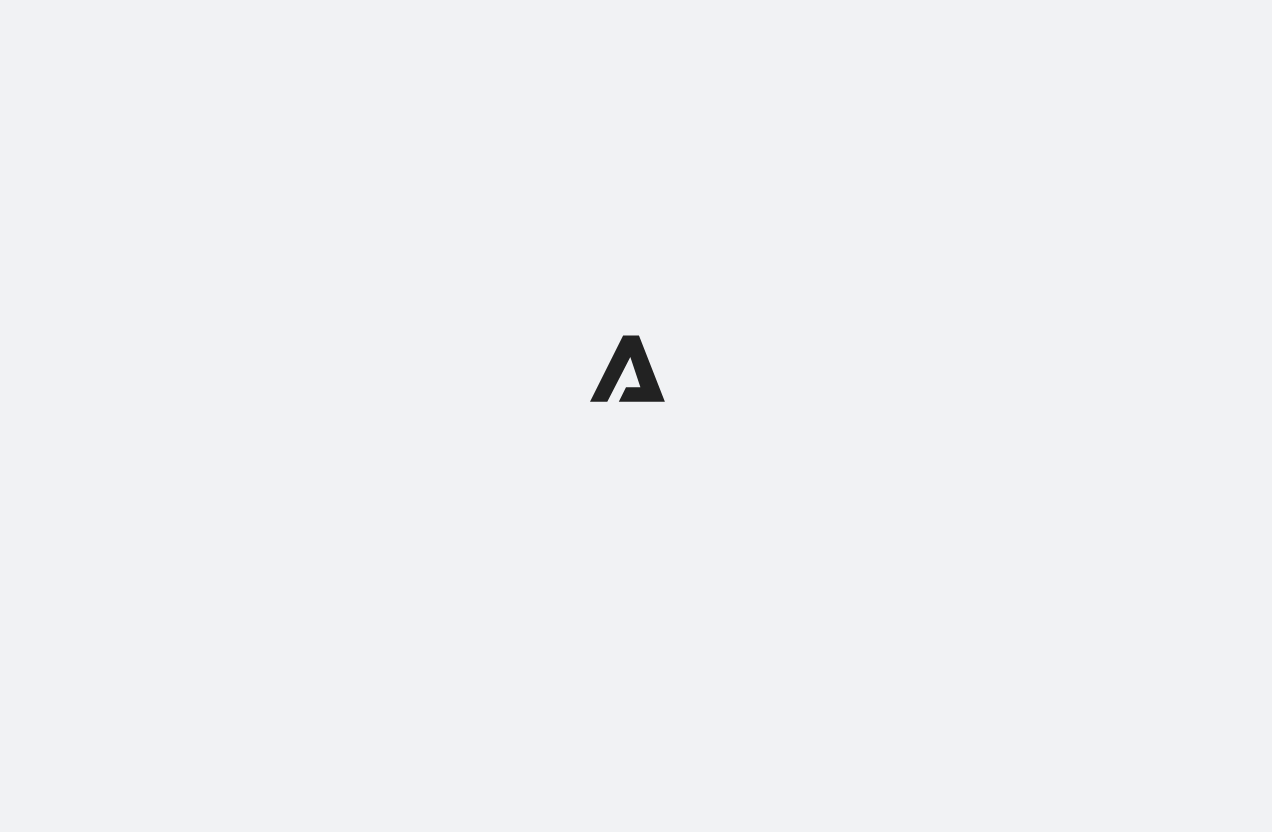 scroll, scrollTop: 0, scrollLeft: 0, axis: both 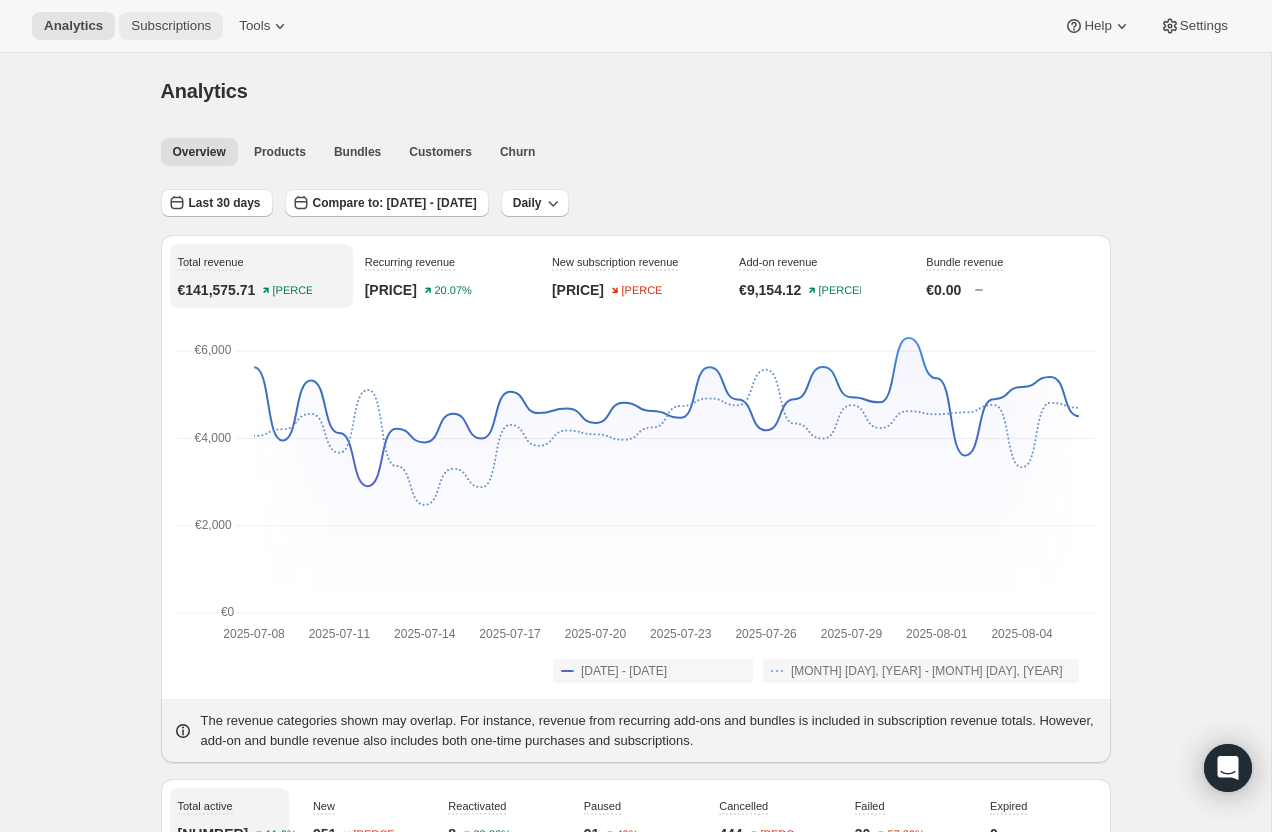click on "Subscriptions" at bounding box center (171, 26) 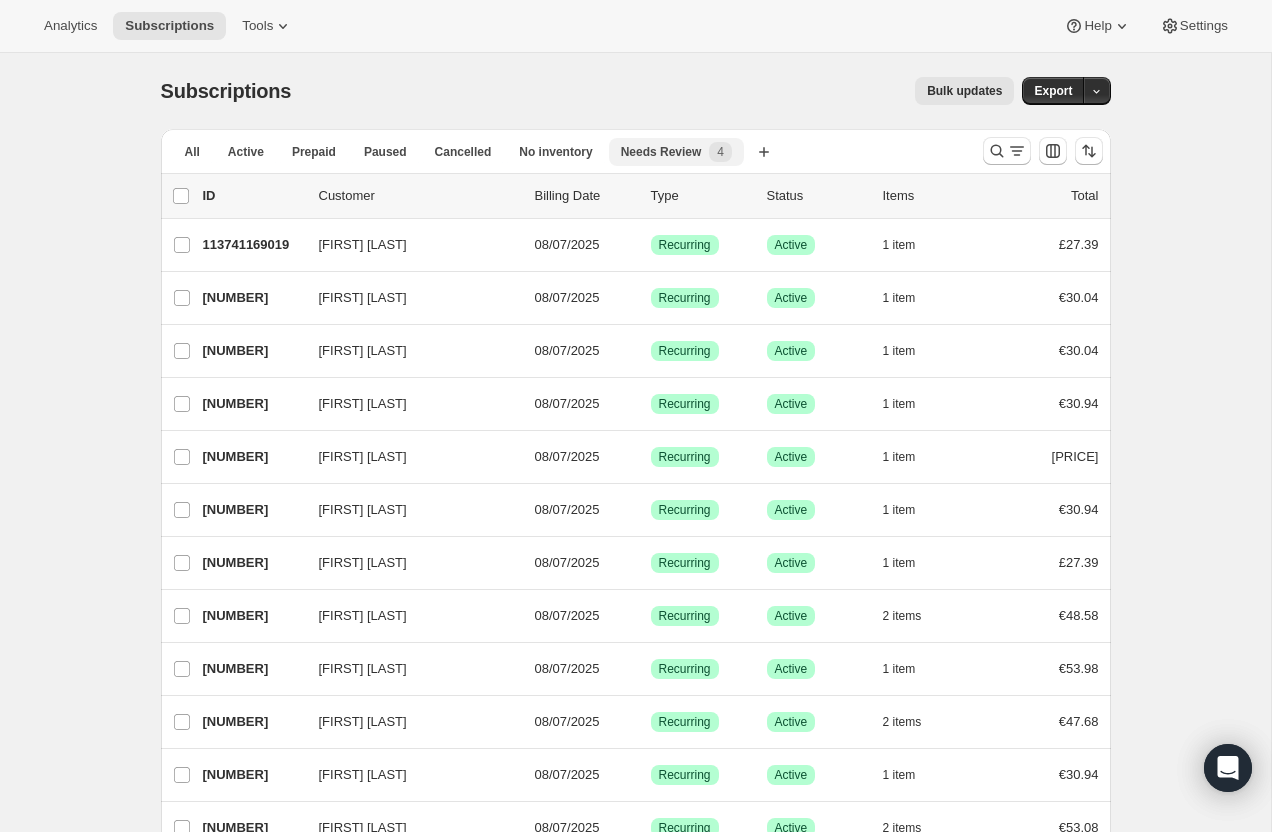 click on "Needs Review 4" at bounding box center (676, 152) 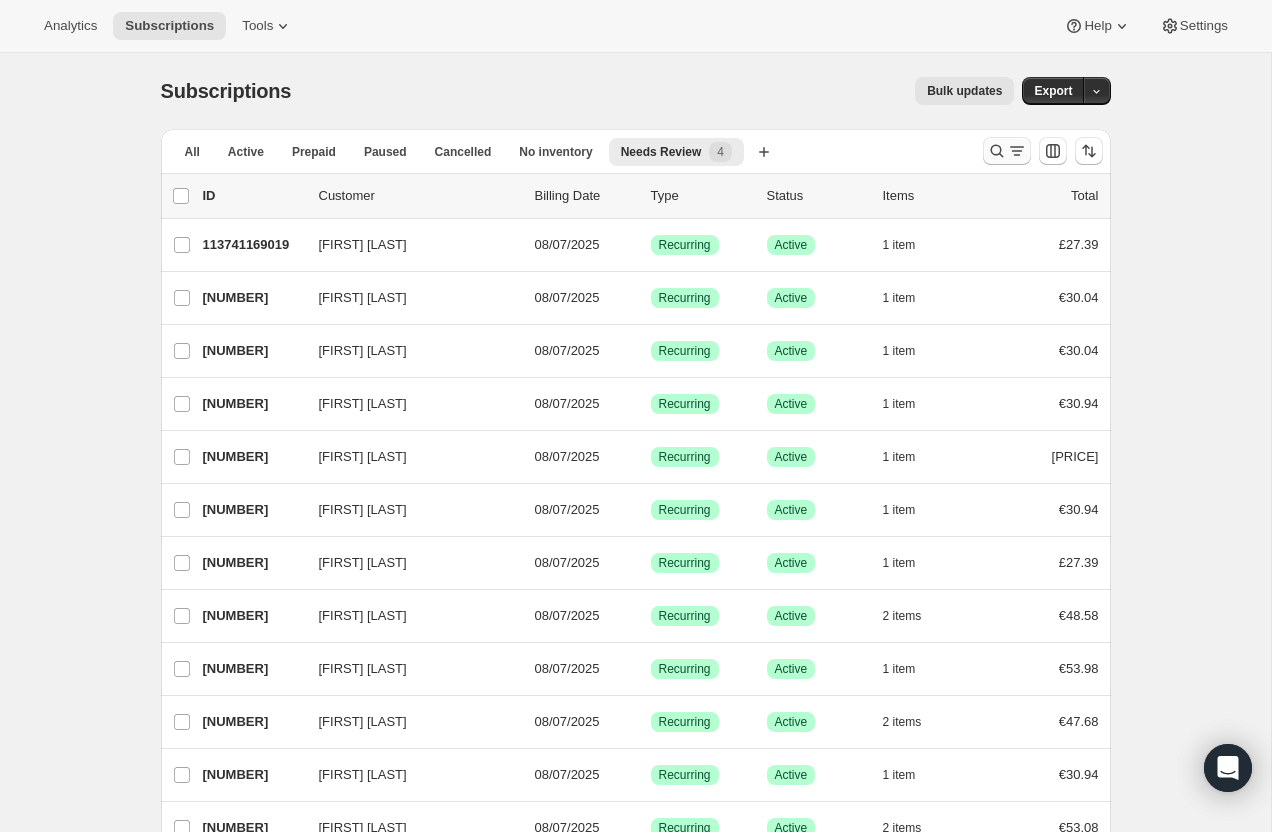 click 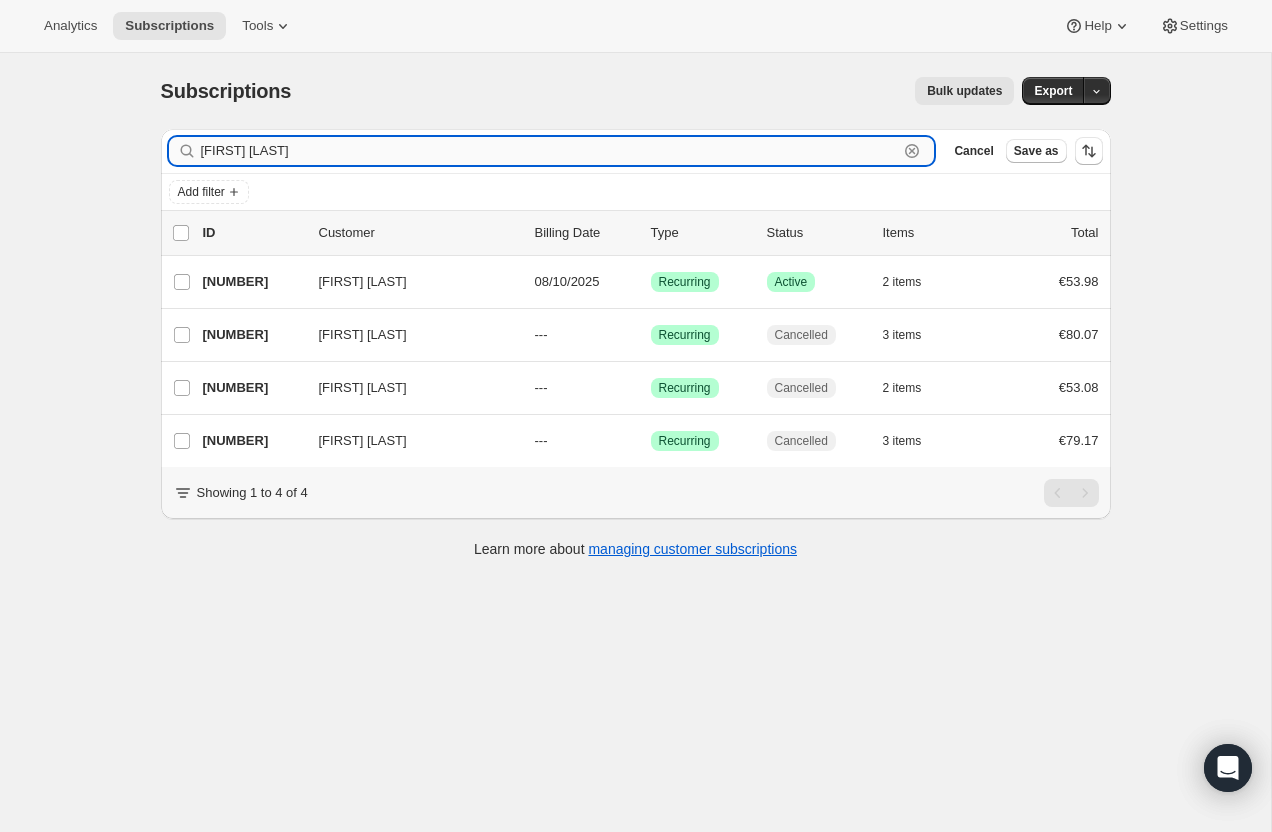 click on "[FIRST] [LAST]" at bounding box center (550, 151) 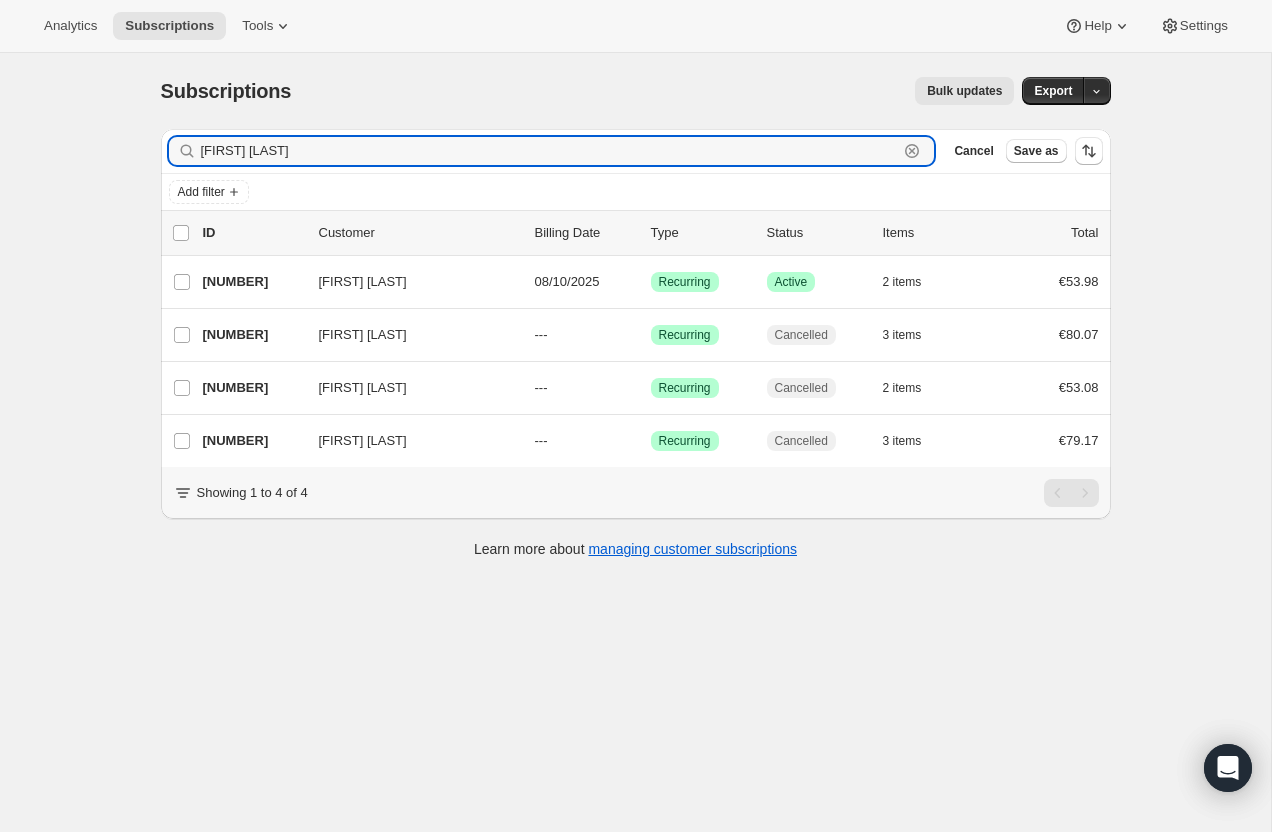 drag, startPoint x: 281, startPoint y: 152, endPoint x: 156, endPoint y: 150, distance: 125.016 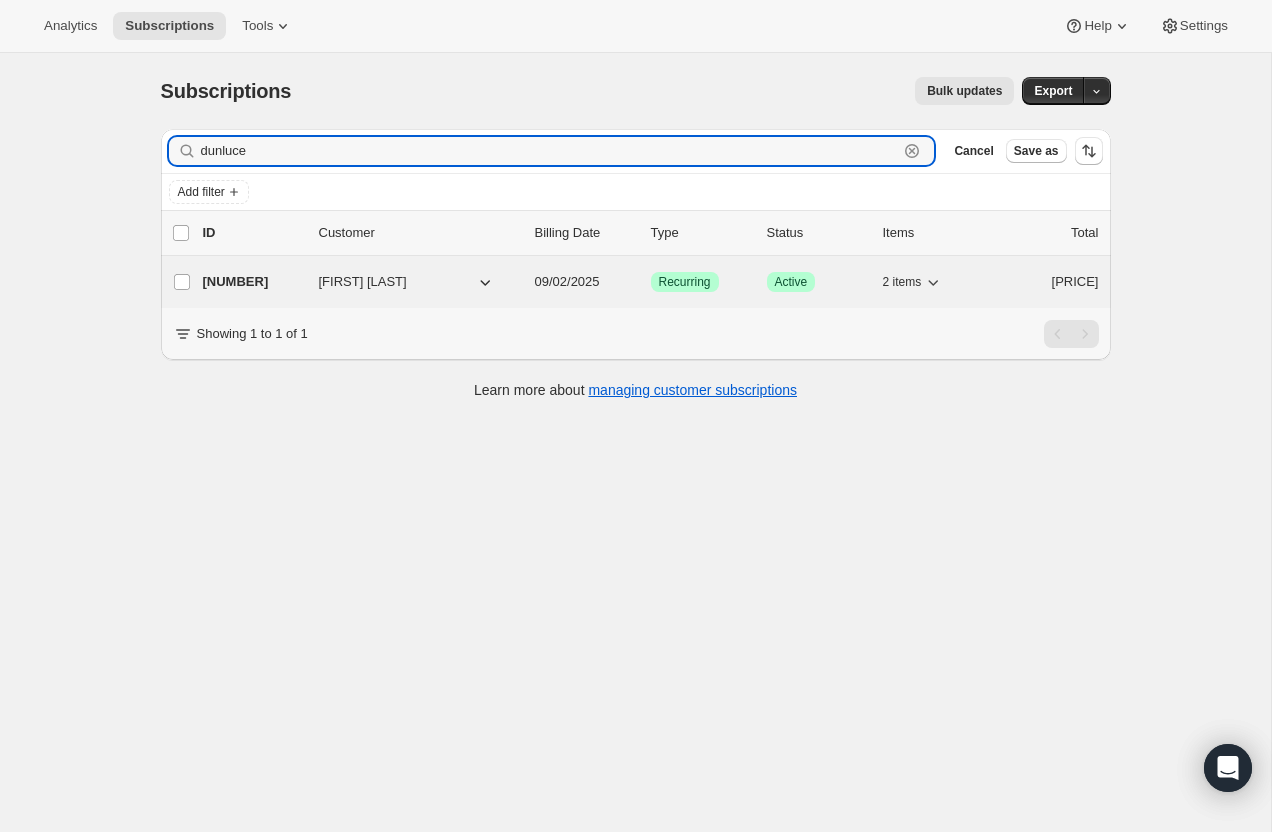 type on "dunluce" 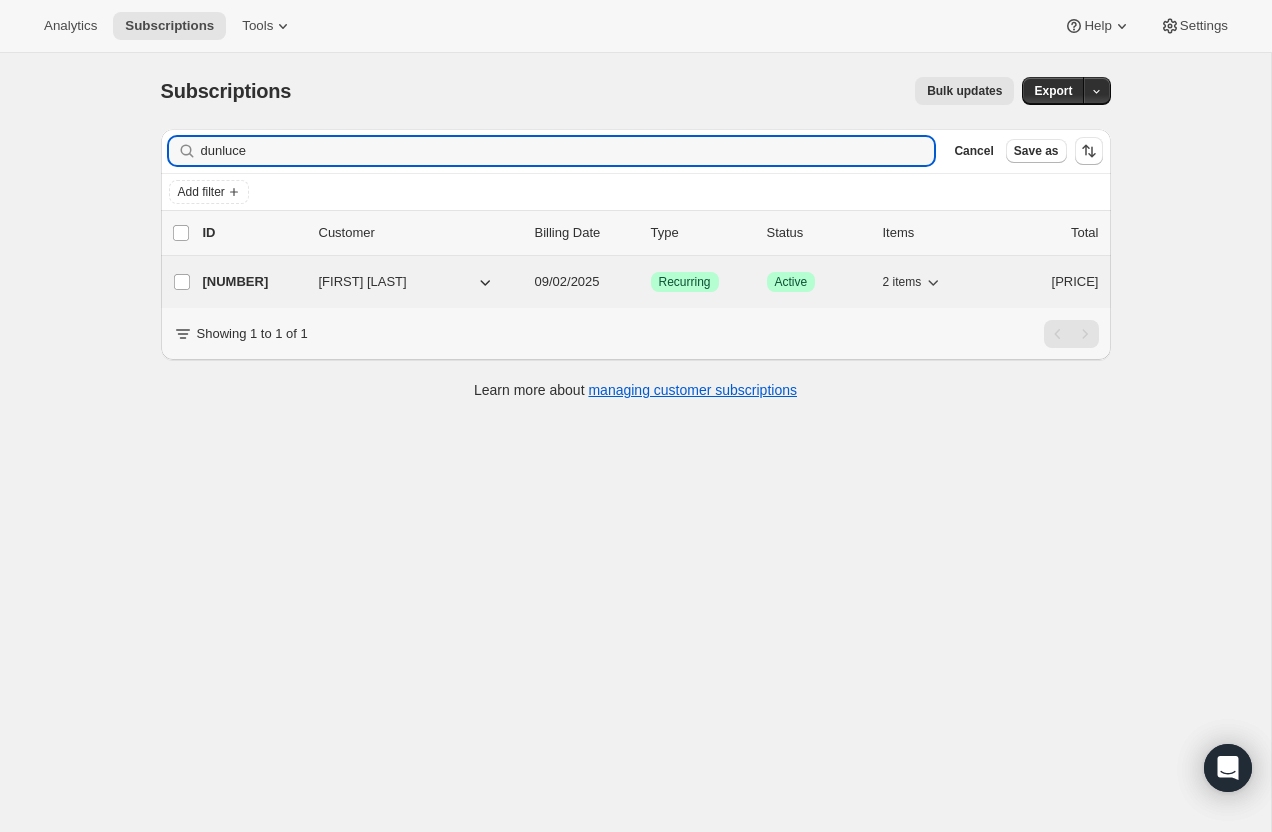 click on "[NUMBER]" at bounding box center (253, 282) 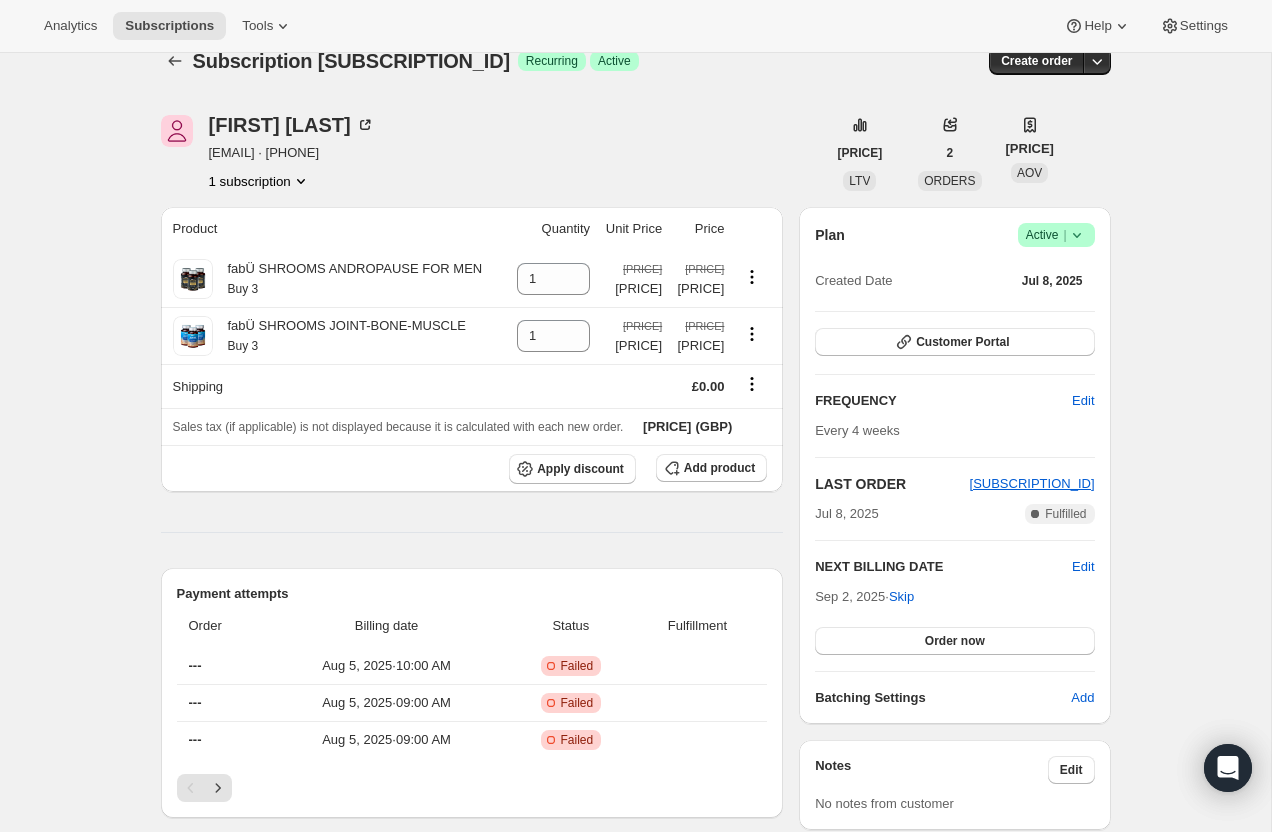 scroll, scrollTop: 0, scrollLeft: 0, axis: both 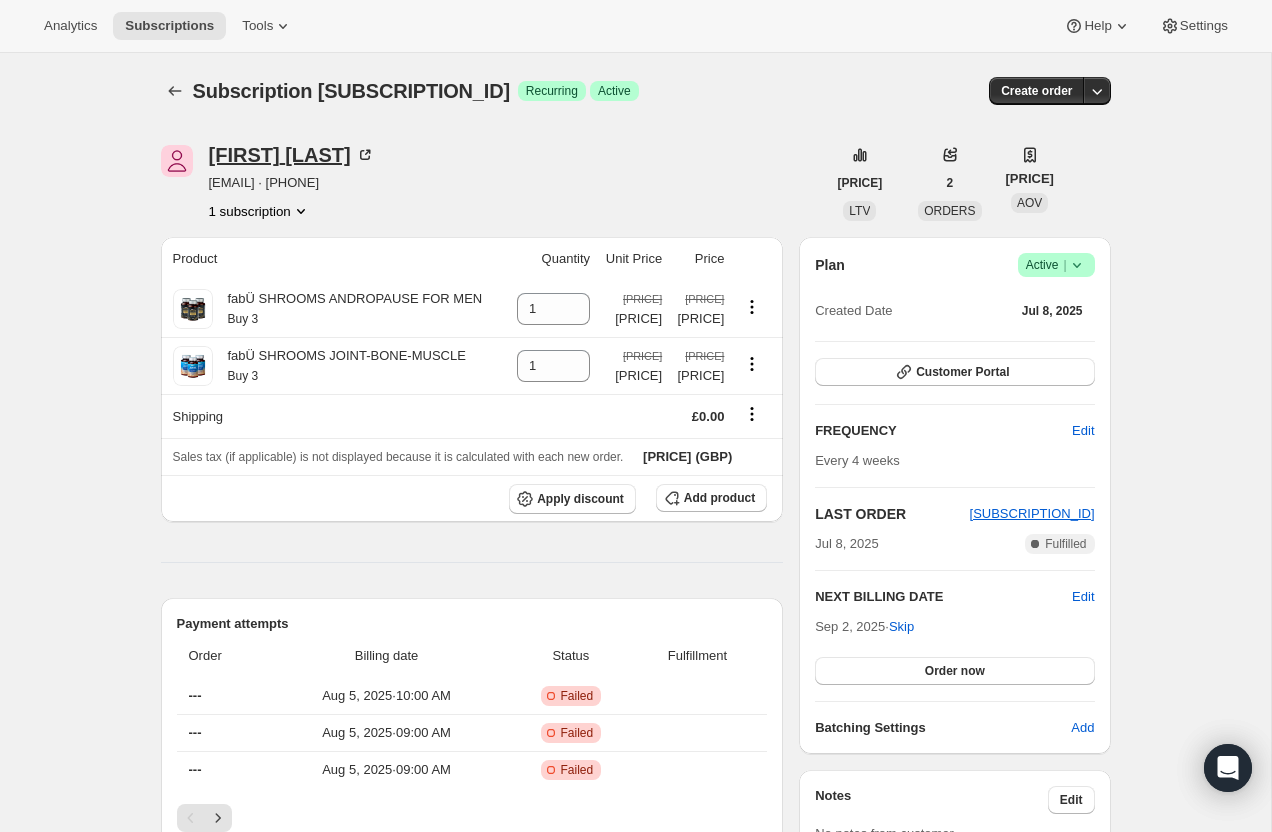 click on "[FIRST] [LAST]" at bounding box center [292, 155] 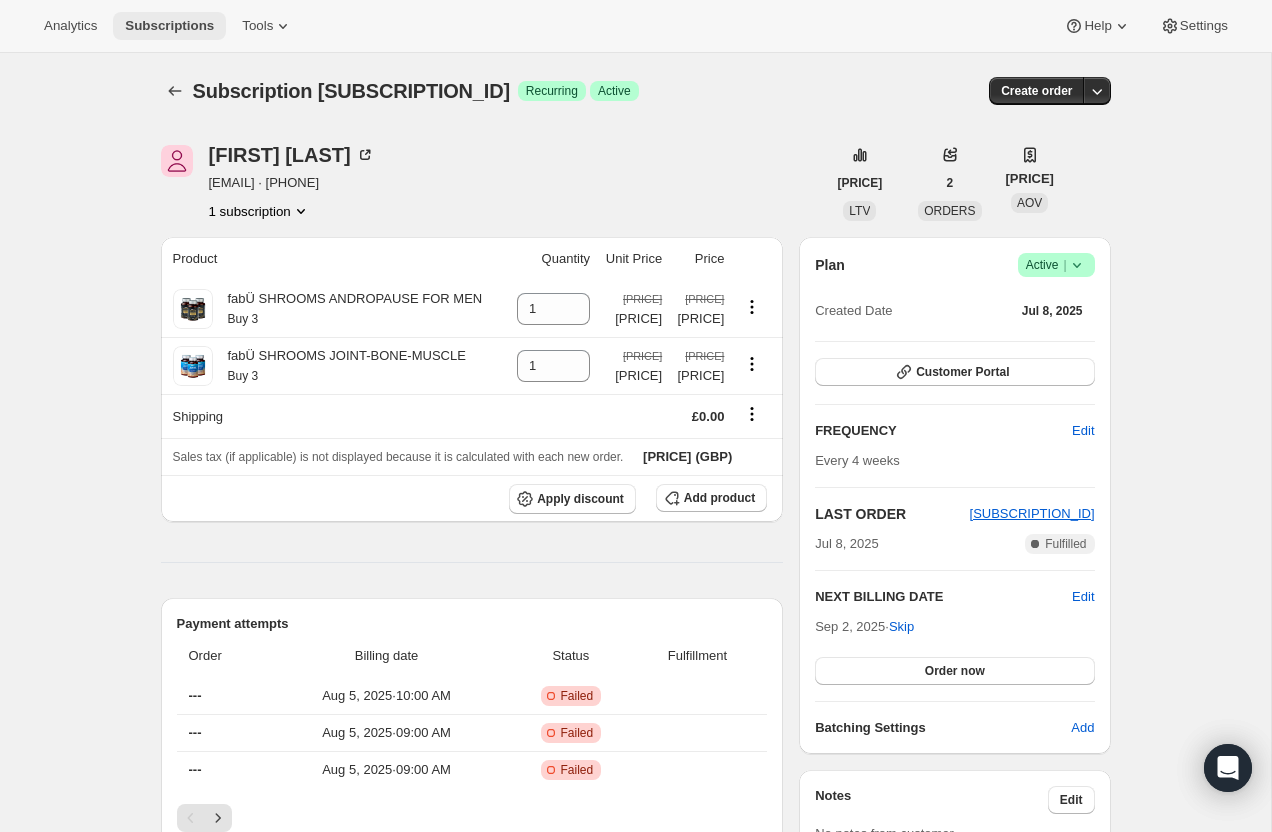 click on "Subscriptions" at bounding box center (169, 26) 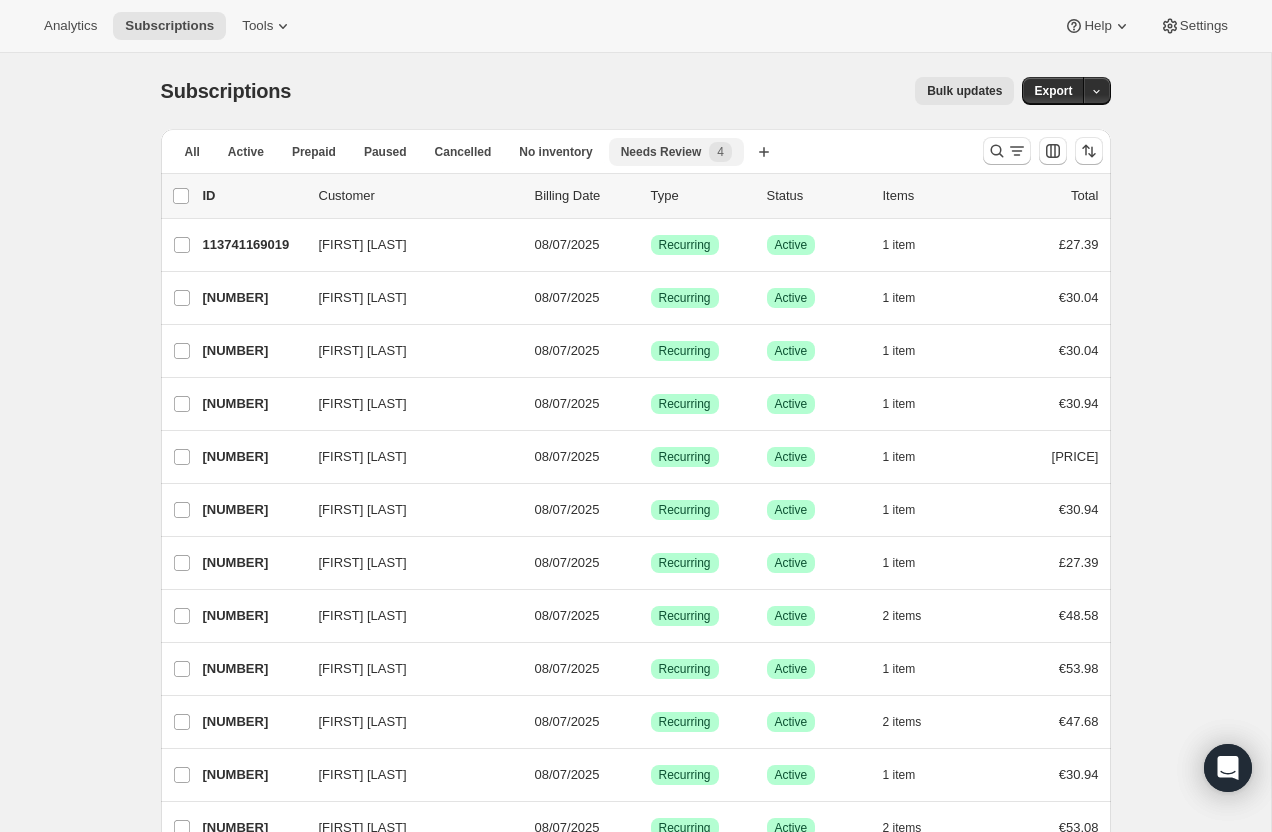 click on "Needs Review" at bounding box center (661, 152) 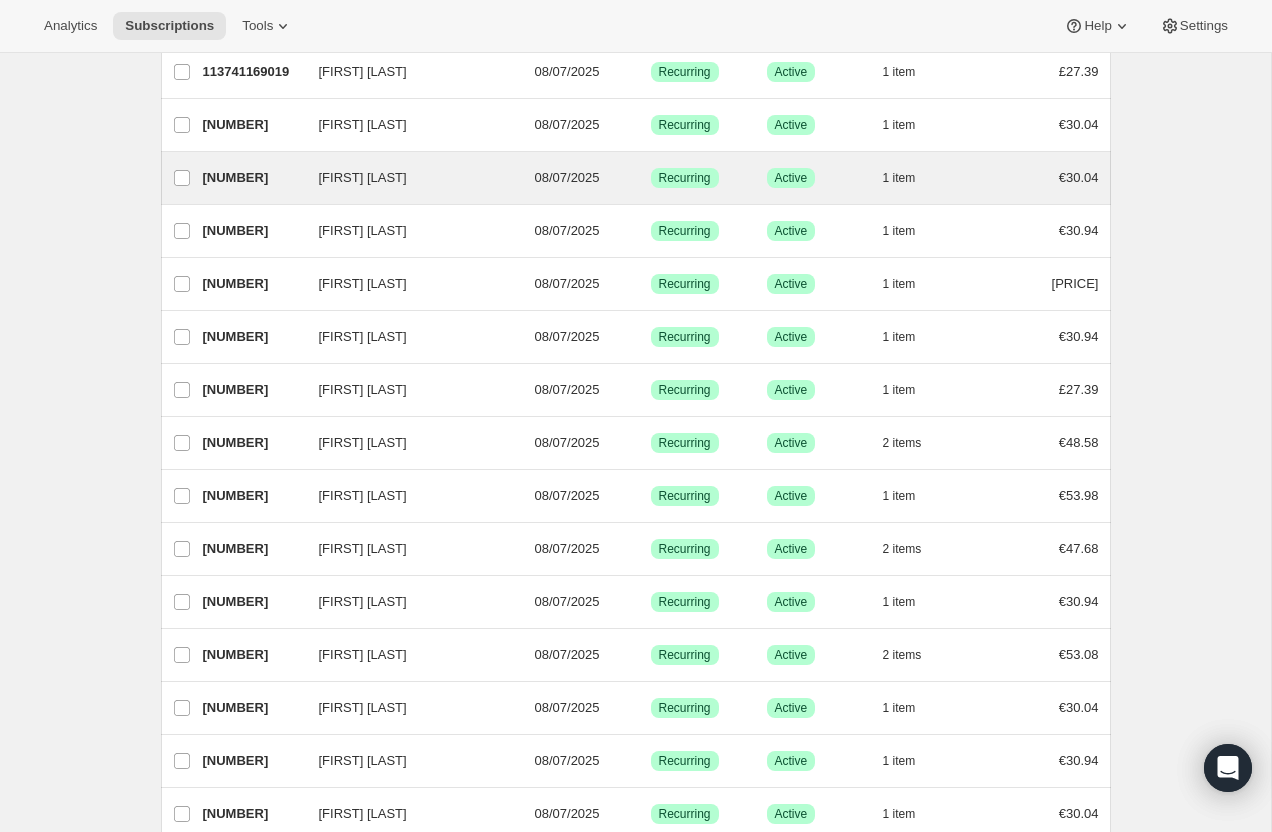 scroll, scrollTop: 0, scrollLeft: 0, axis: both 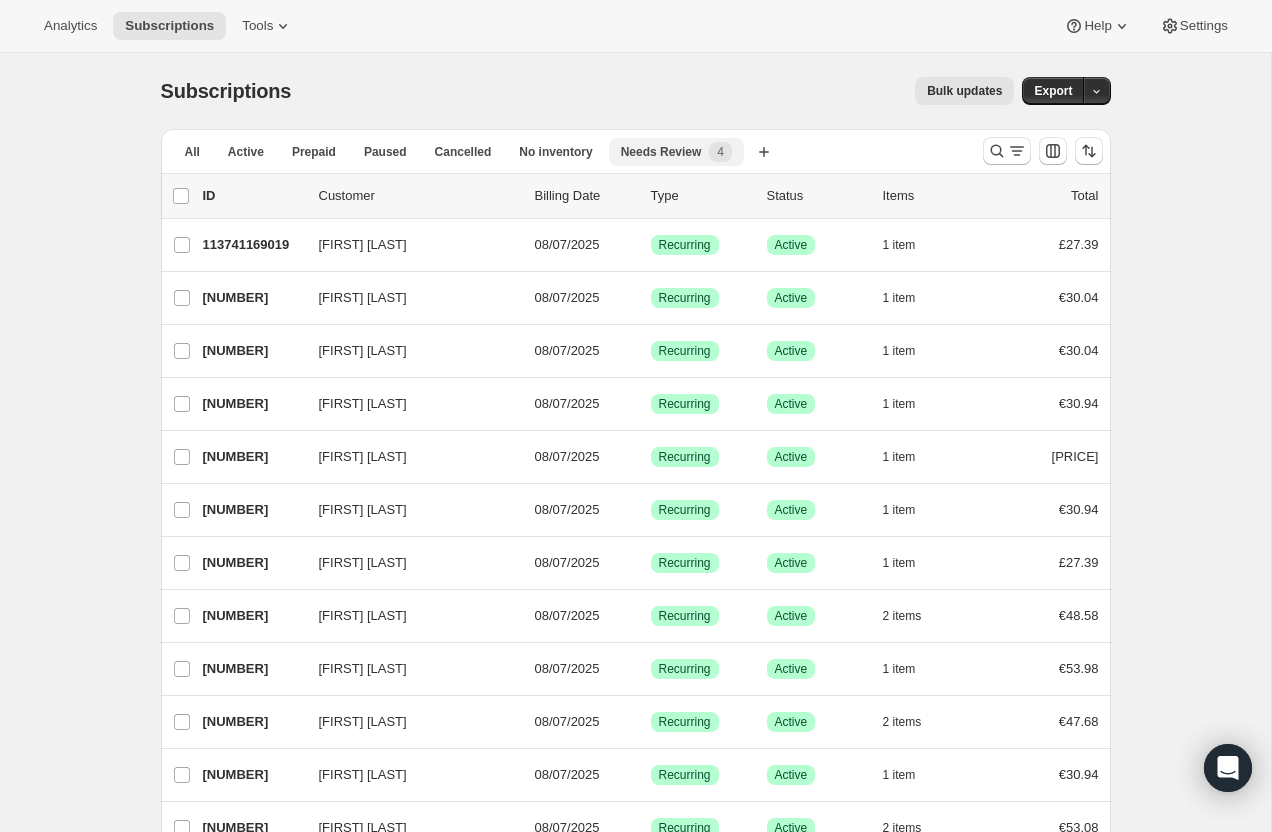 click on "Needs Review" at bounding box center [661, 152] 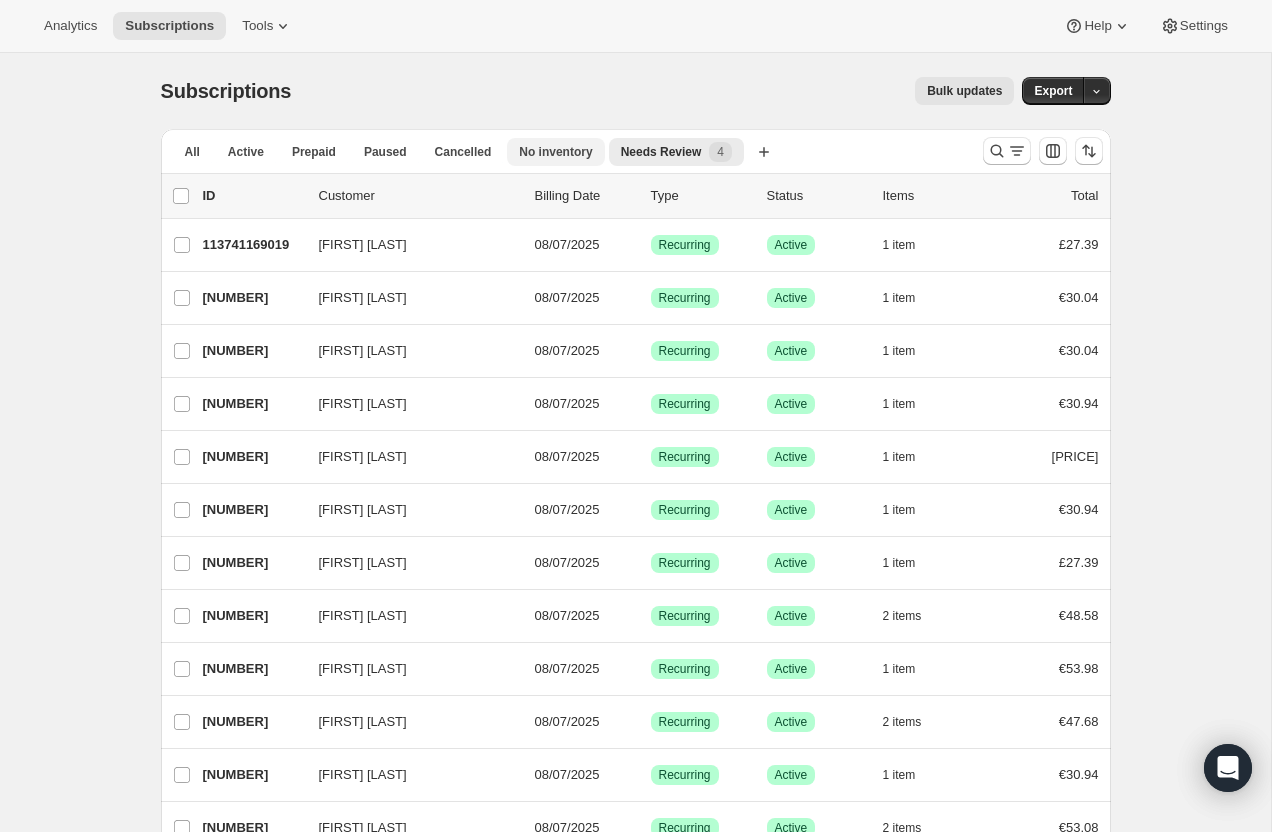 click on "No inventory" at bounding box center [555, 152] 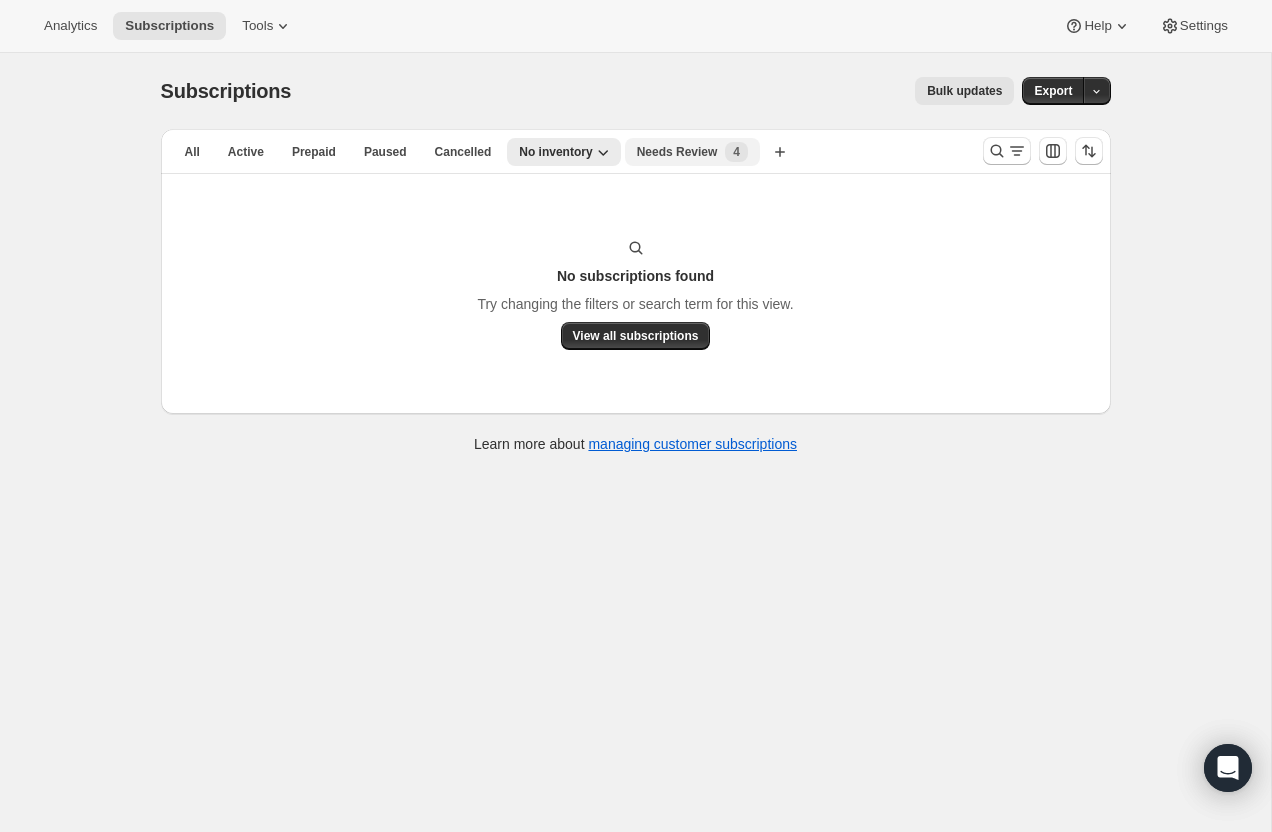 click on "Needs Review" at bounding box center (677, 152) 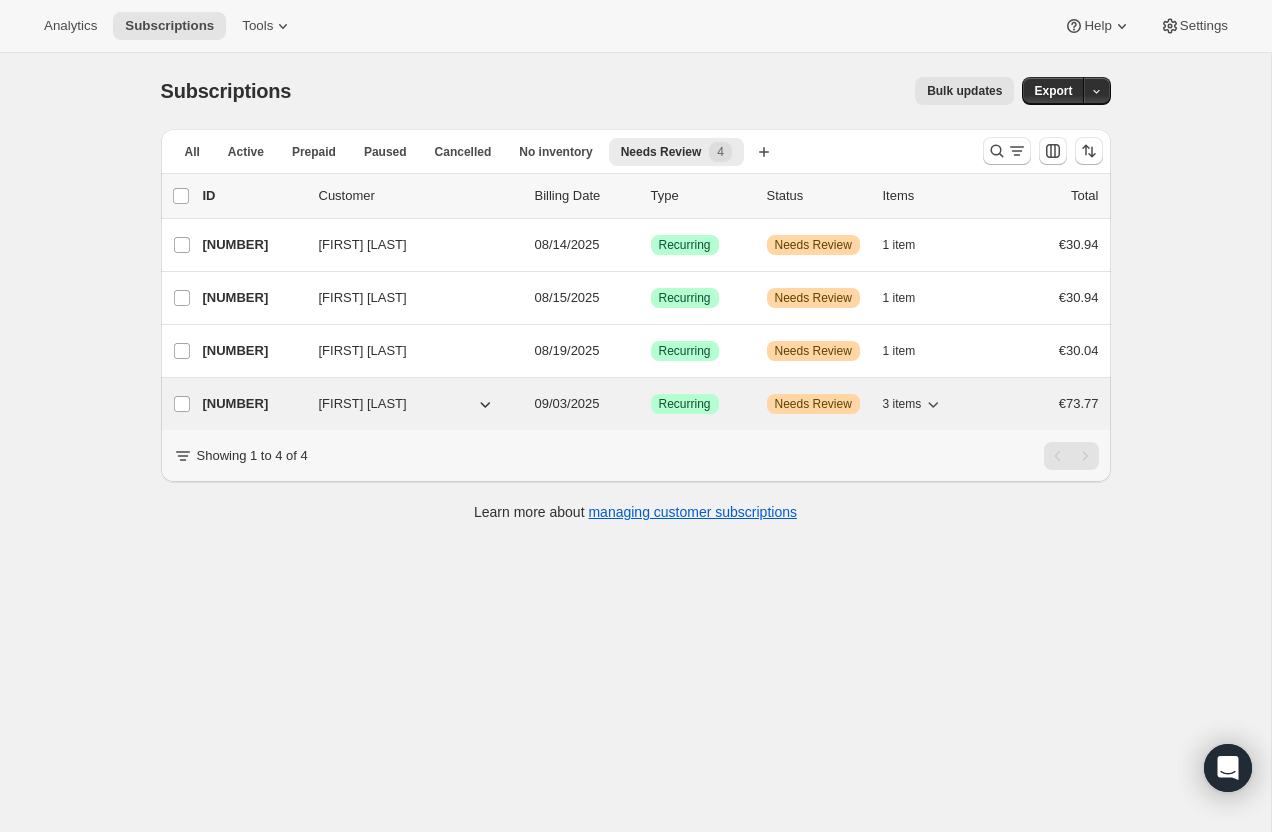 click on "[NUMBER]" at bounding box center [253, 404] 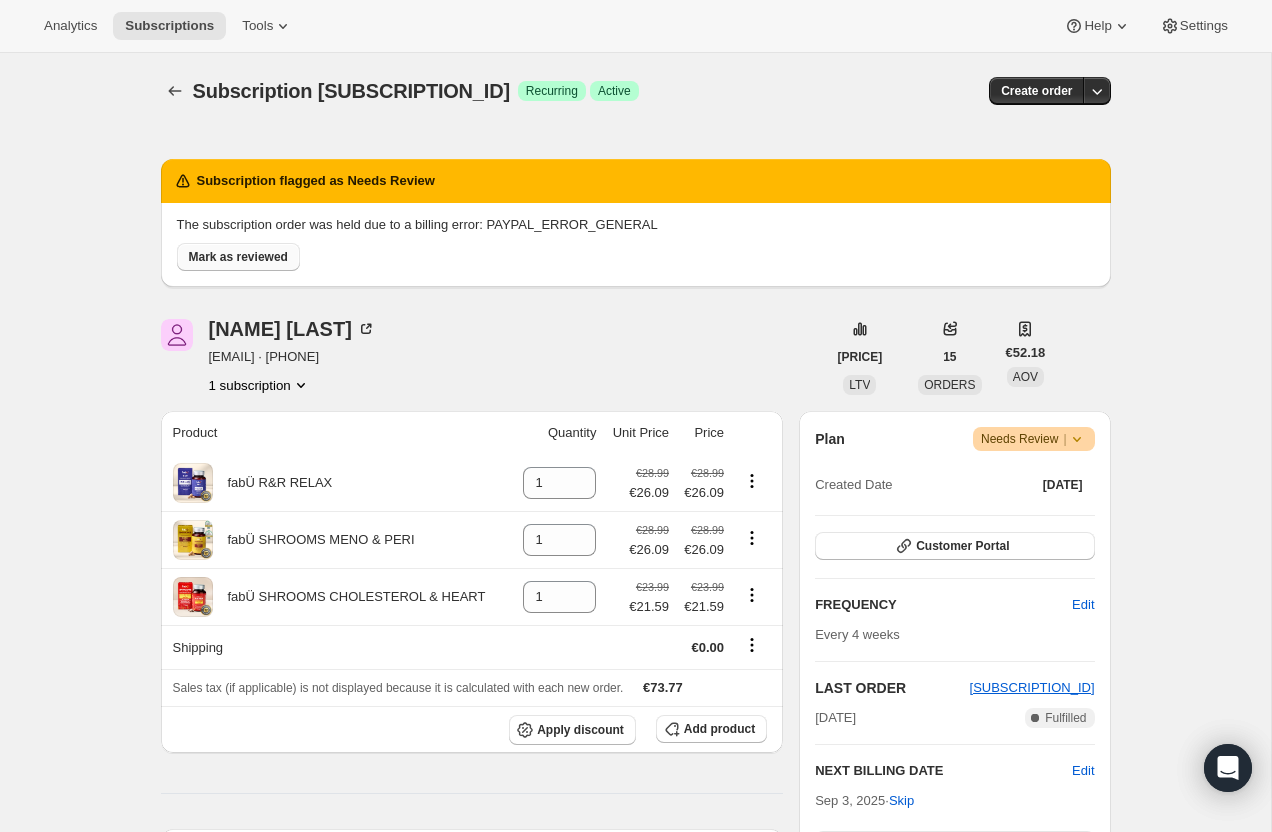 click on "Mark as reviewed" at bounding box center (238, 257) 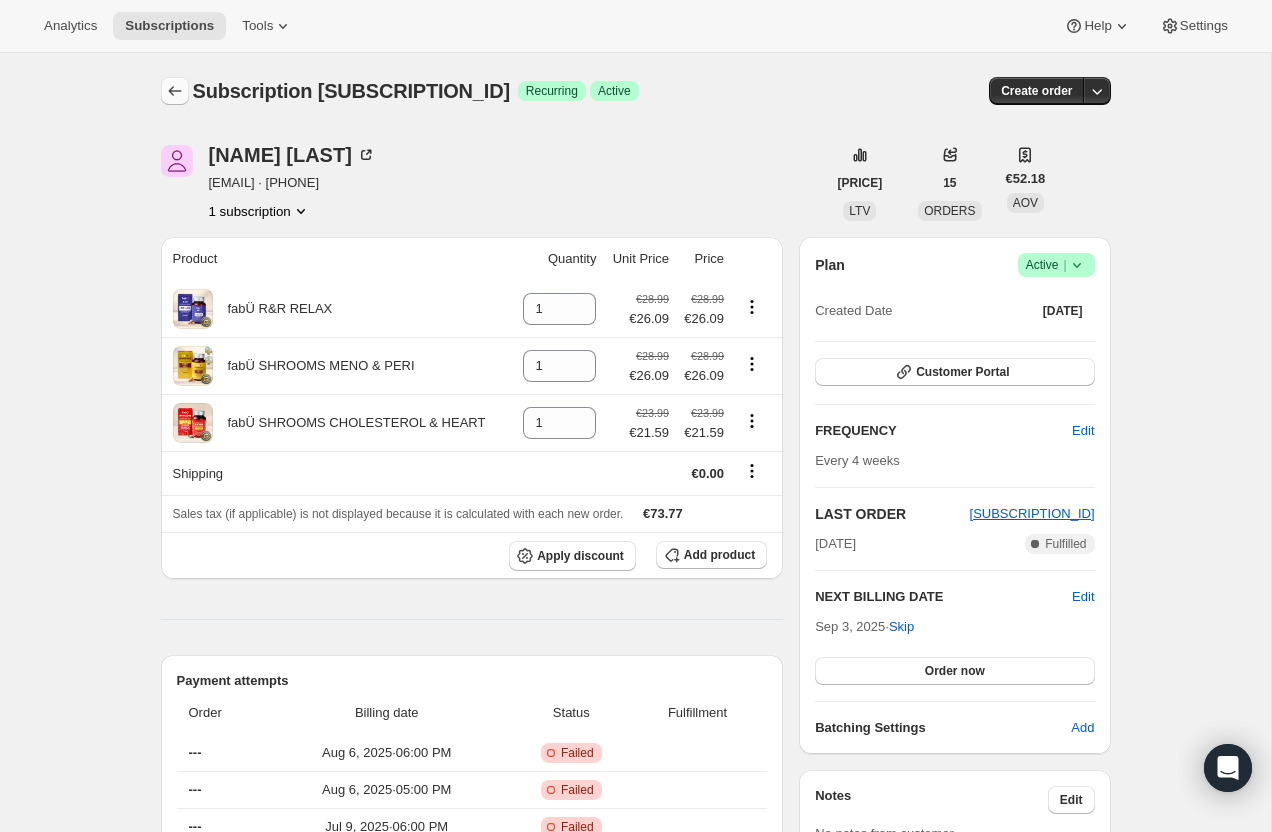 click 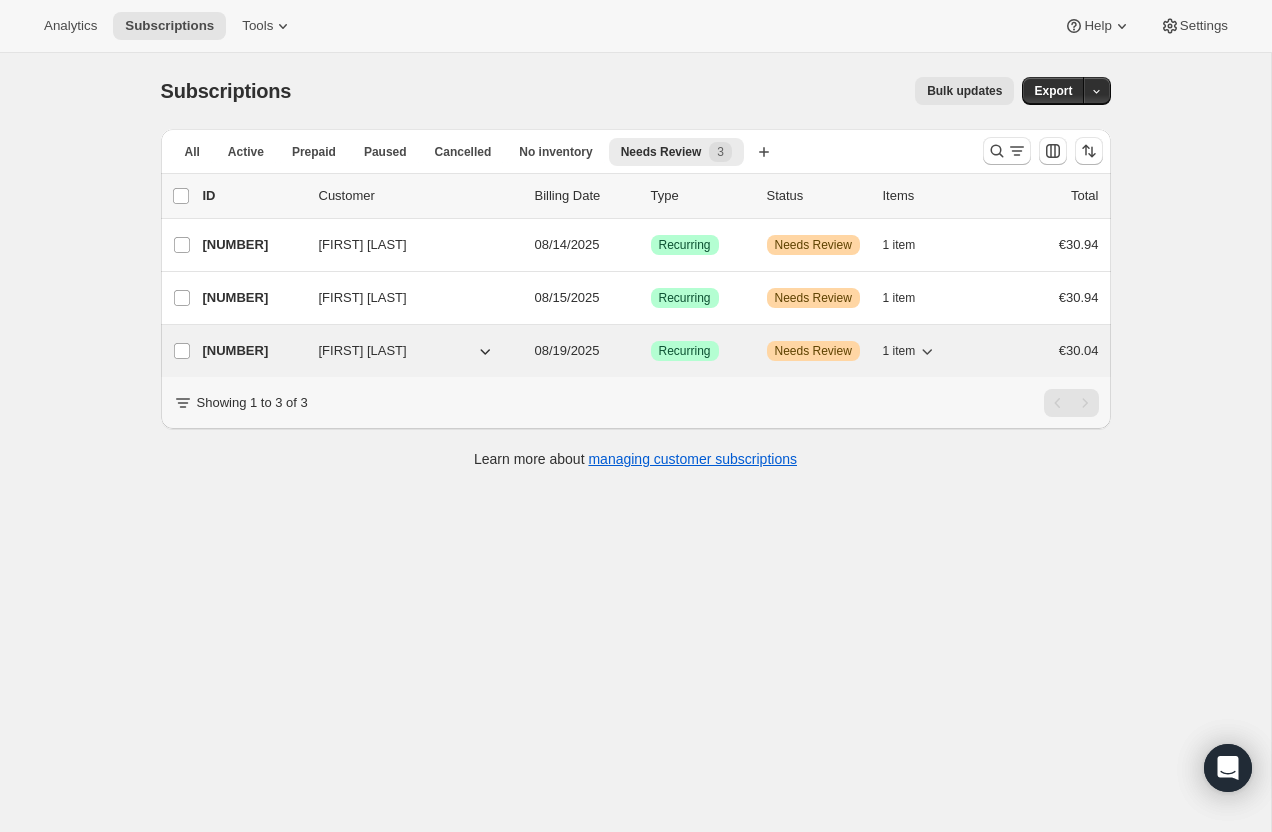 click on "[NUMBER]" at bounding box center (253, 351) 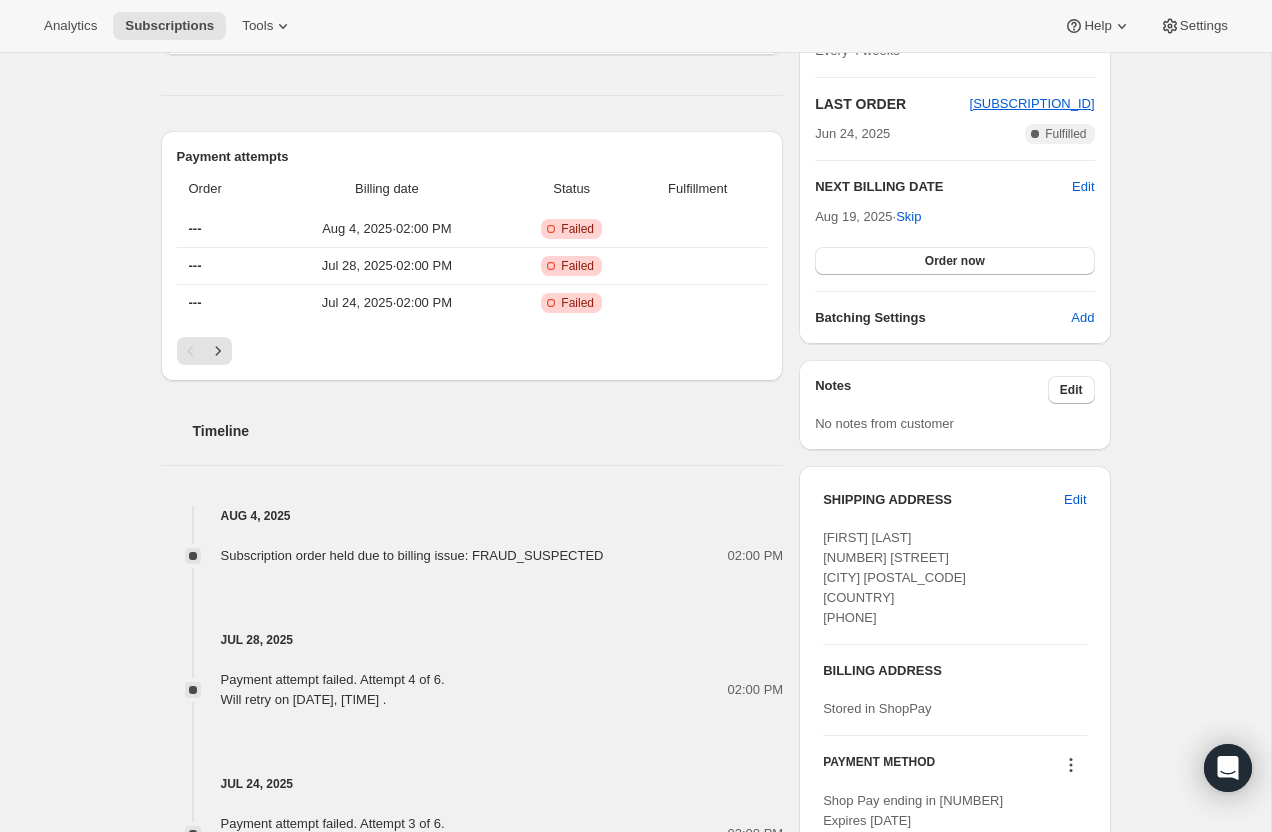 scroll, scrollTop: 583, scrollLeft: 0, axis: vertical 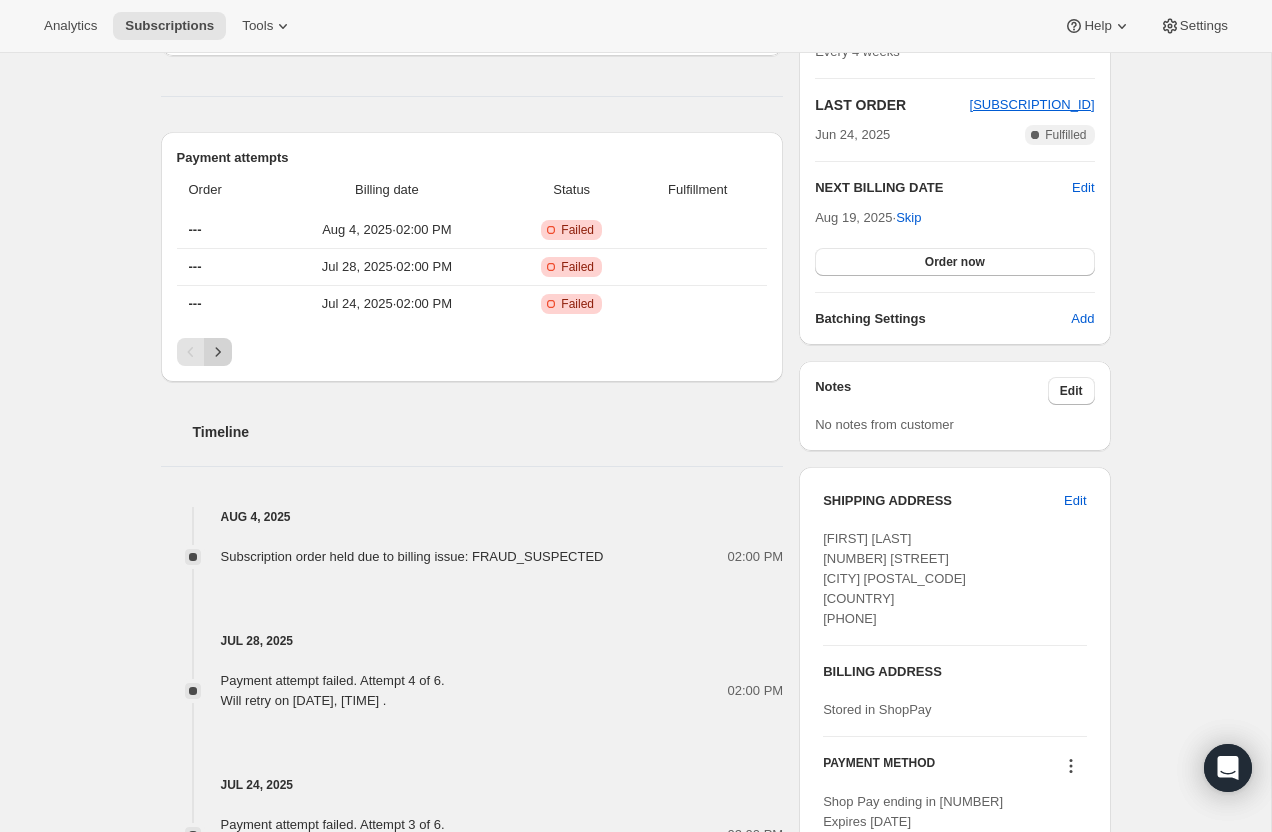 click 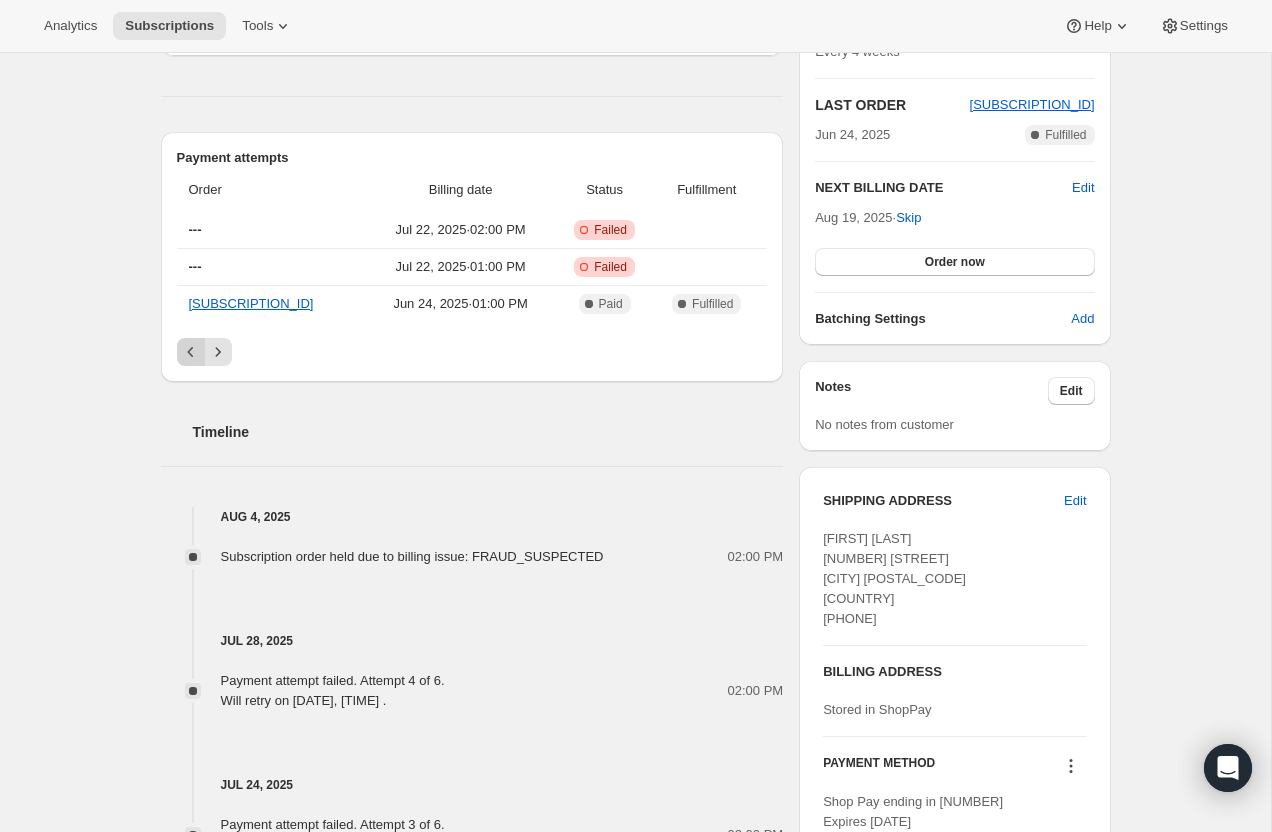 click 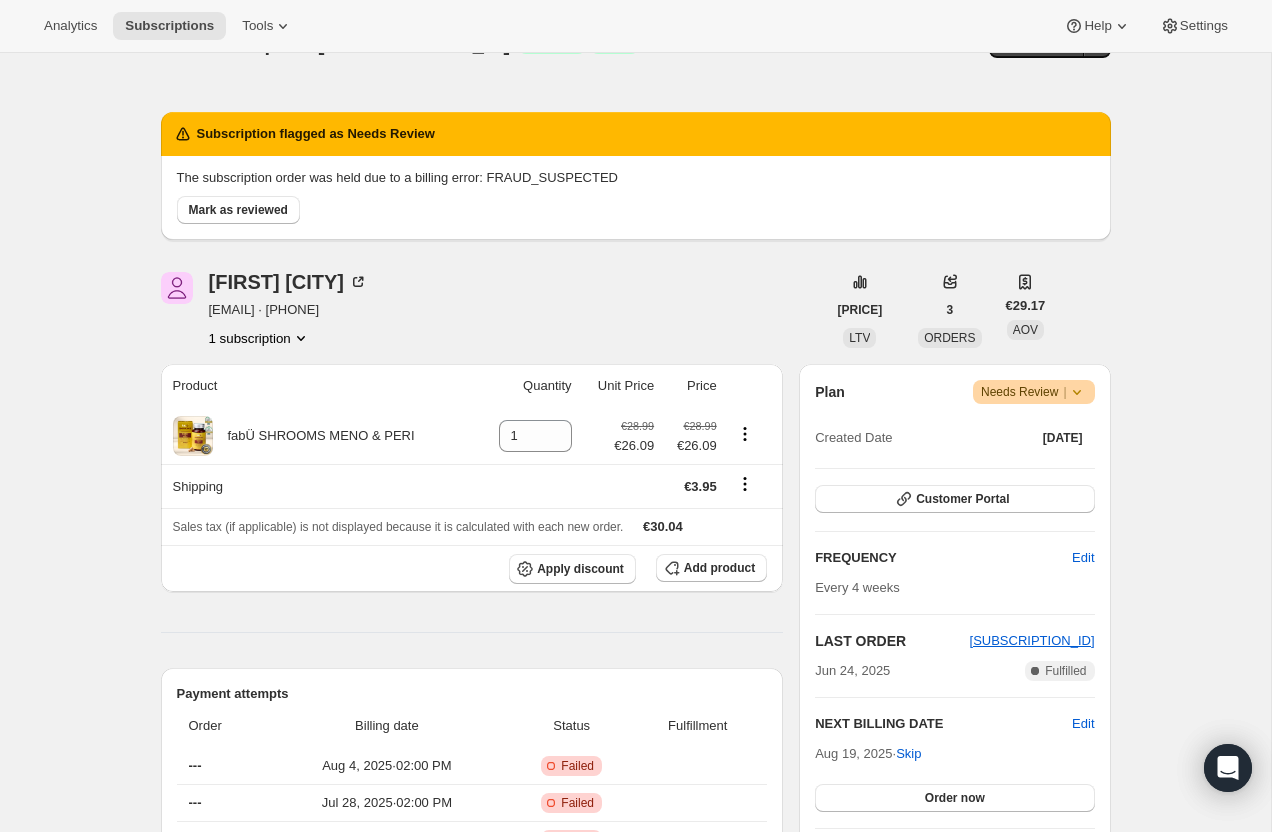scroll, scrollTop: 0, scrollLeft: 0, axis: both 